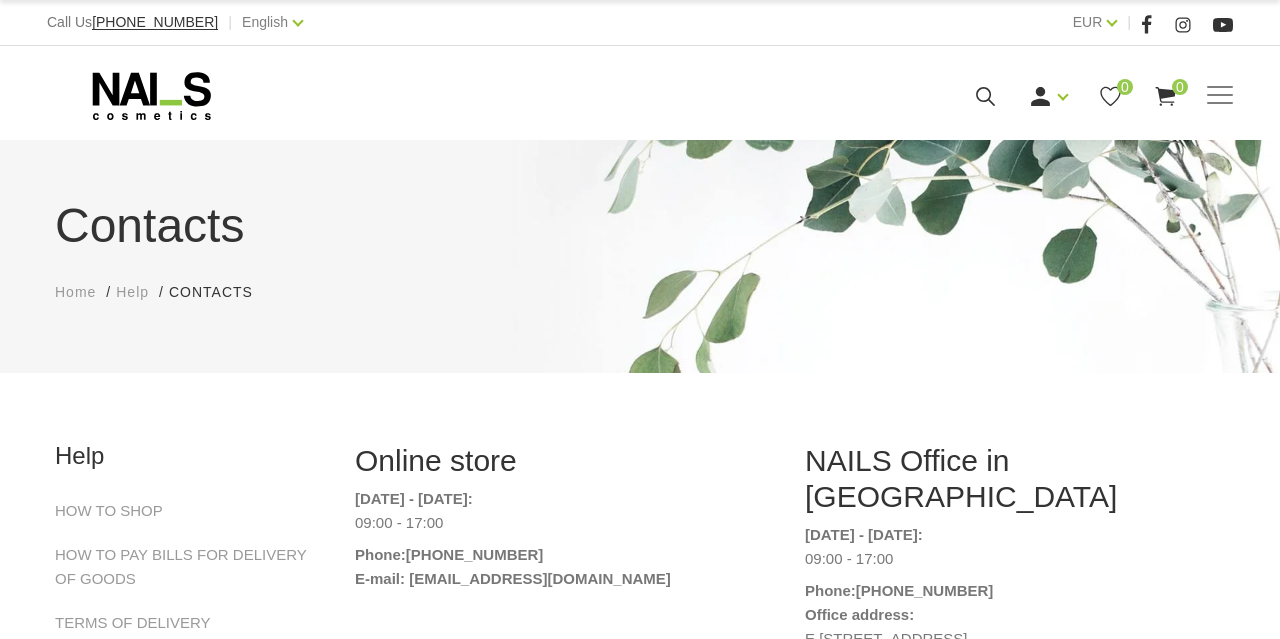 scroll, scrollTop: 0, scrollLeft: 0, axis: both 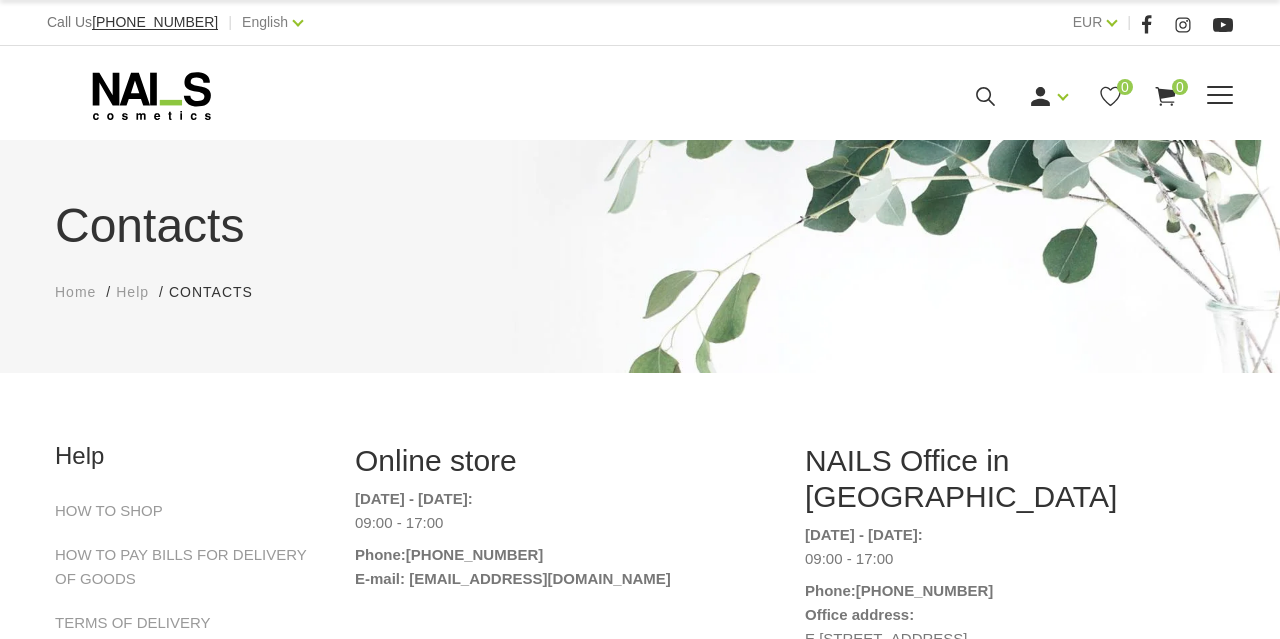 click at bounding box center (1220, 96) 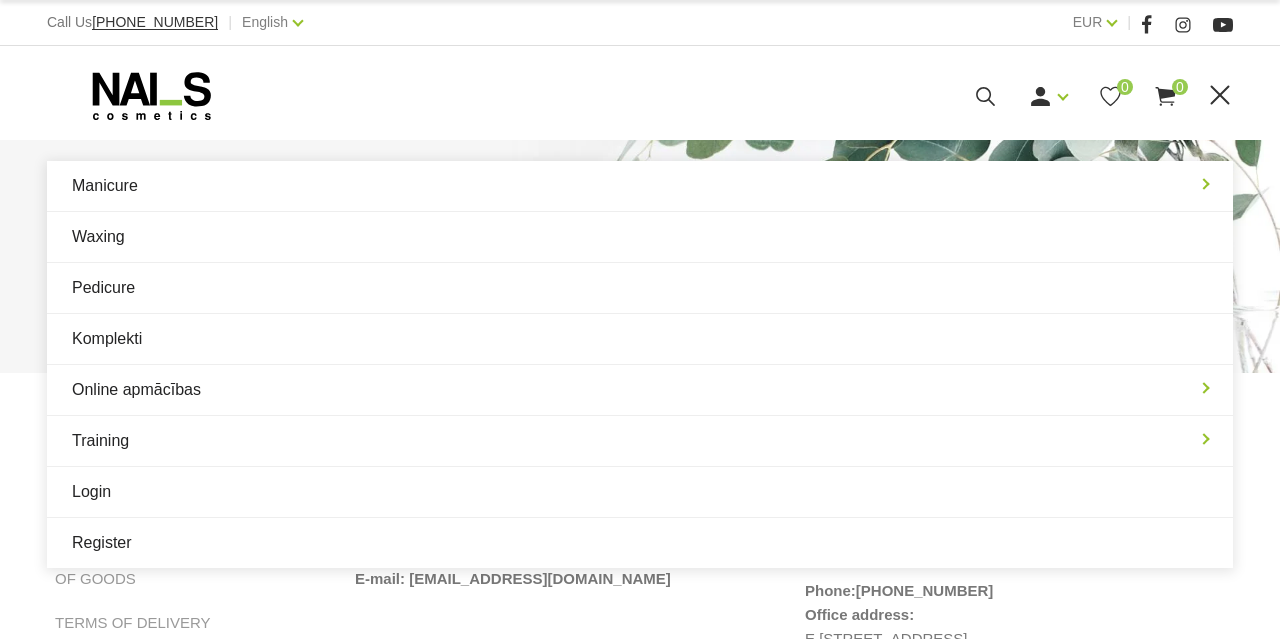 click at bounding box center [1220, 95] 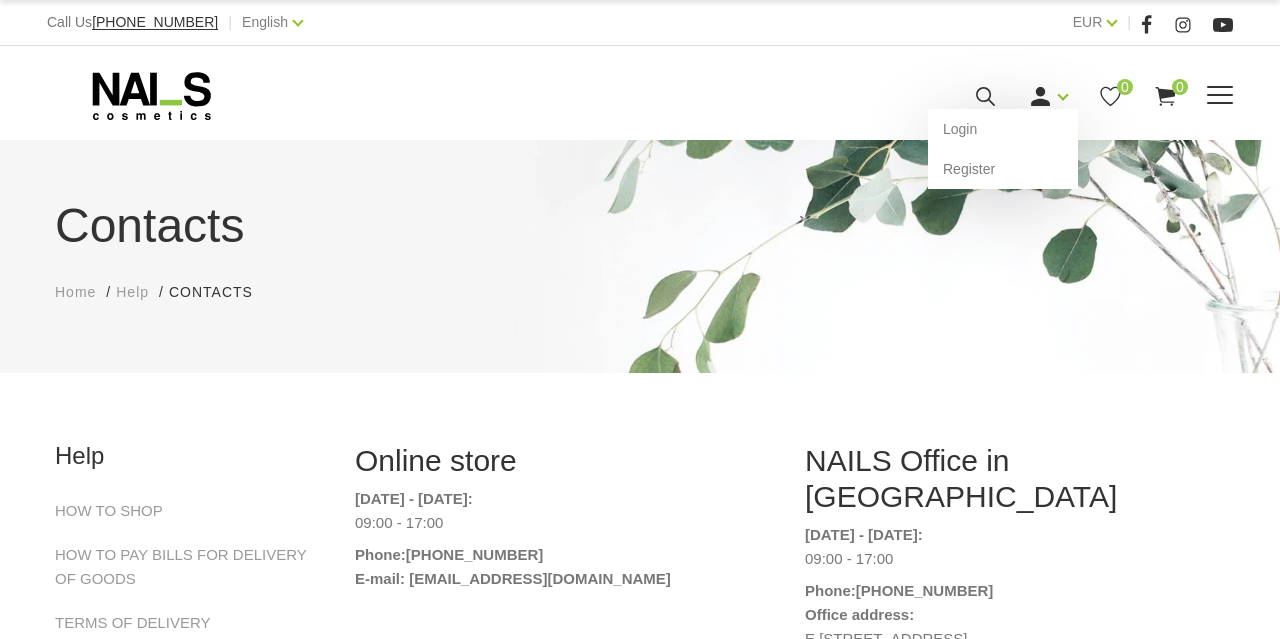 click on "Login Register" at bounding box center (1048, 96) 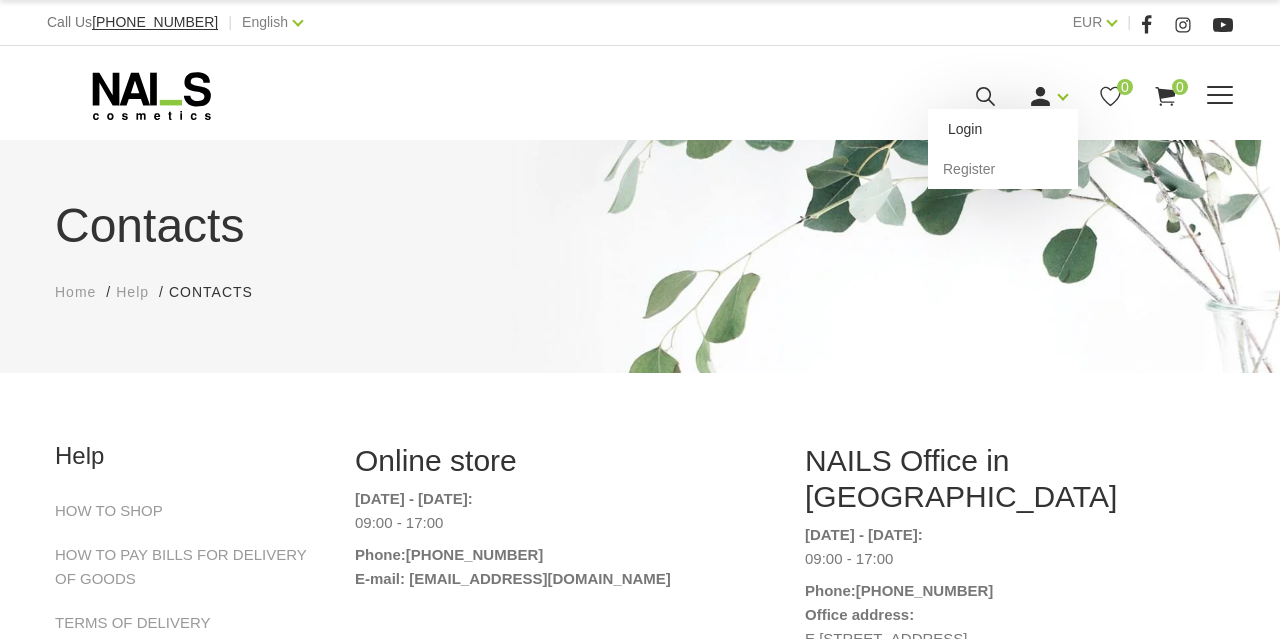 click on "Login" at bounding box center (1003, 129) 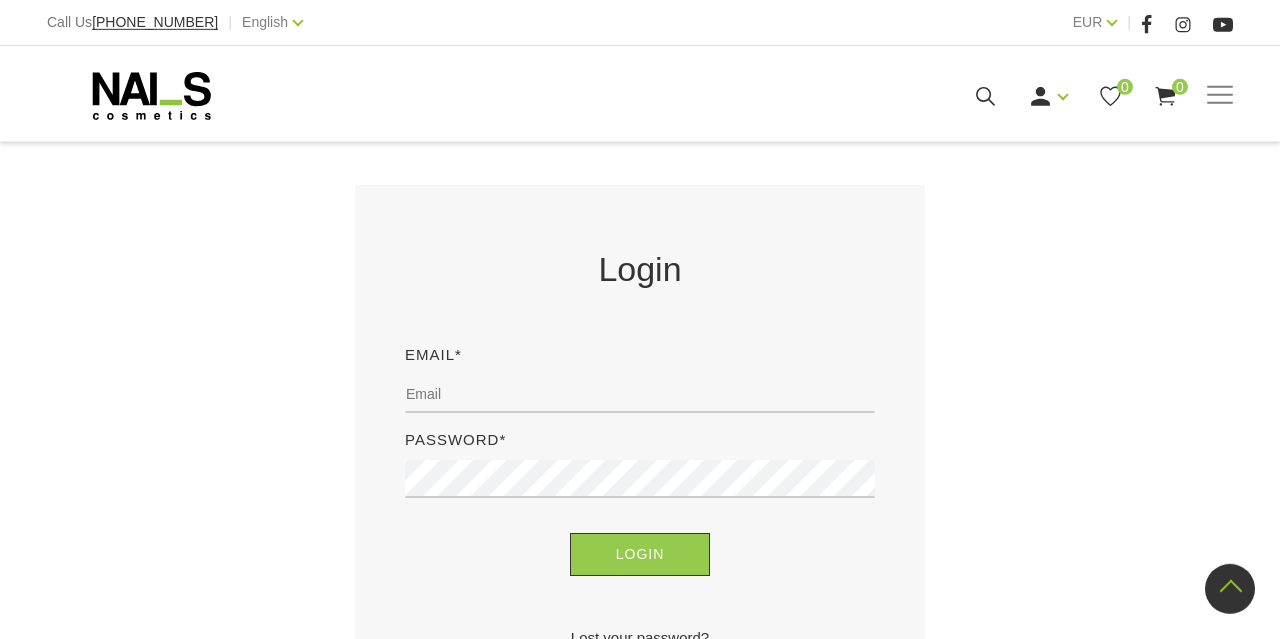 scroll, scrollTop: 312, scrollLeft: 0, axis: vertical 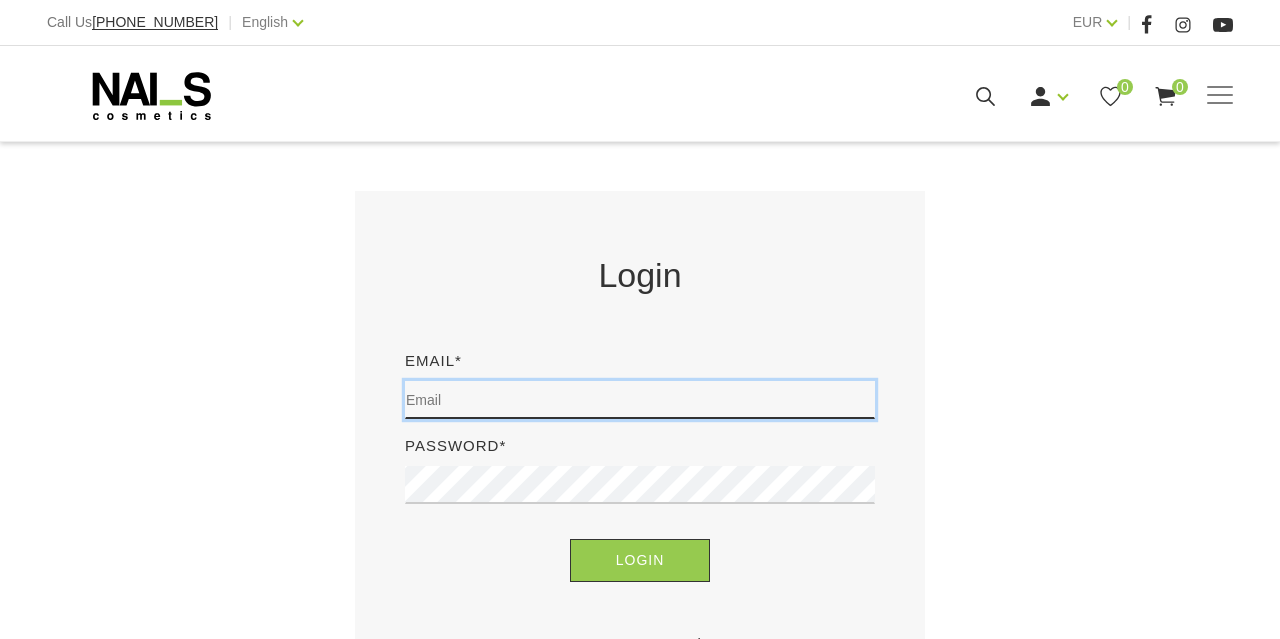 click at bounding box center [640, 400] 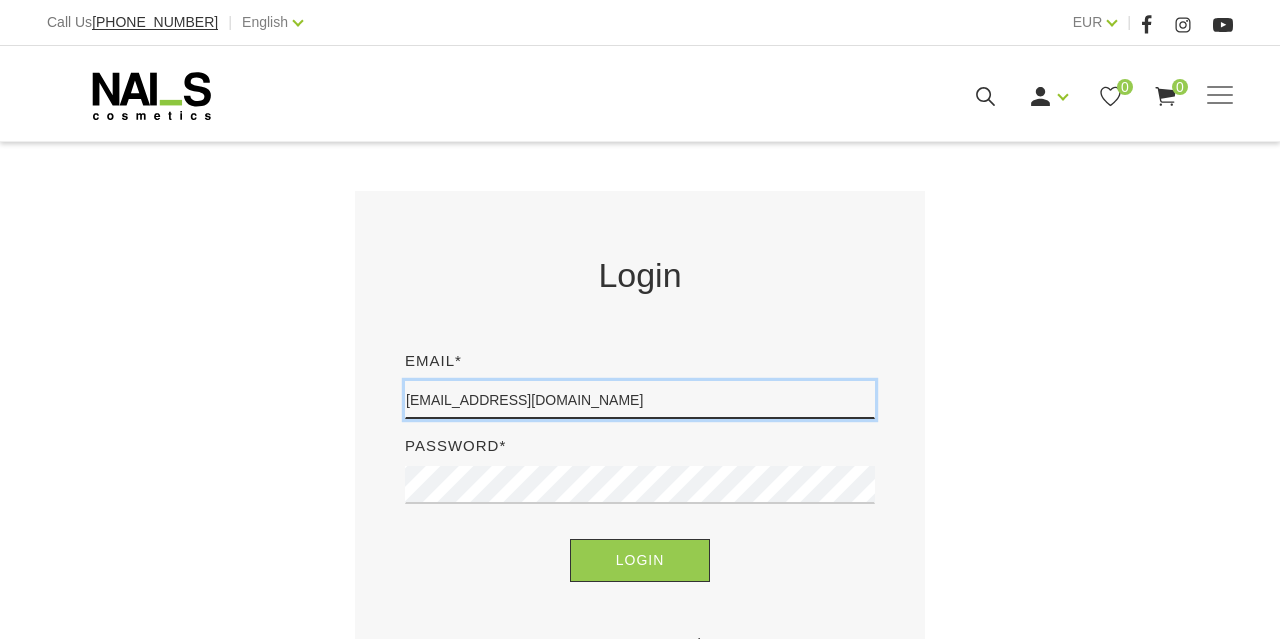 click on "haiduchija@gmail.com" at bounding box center [640, 400] 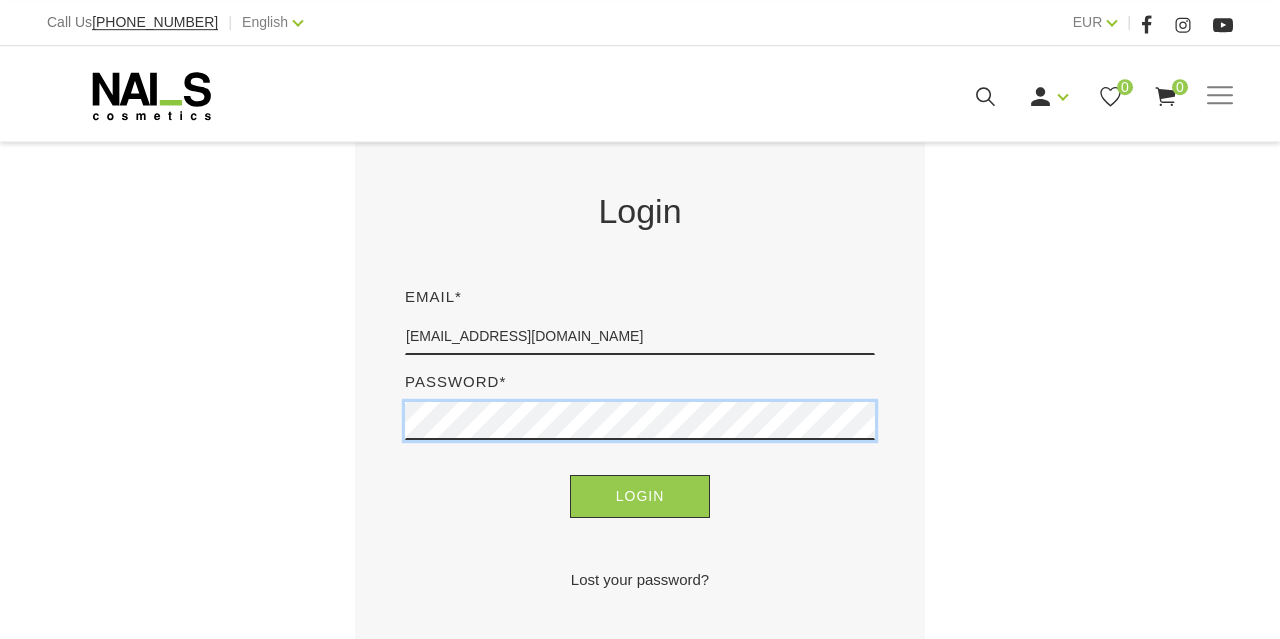 scroll, scrollTop: 416, scrollLeft: 0, axis: vertical 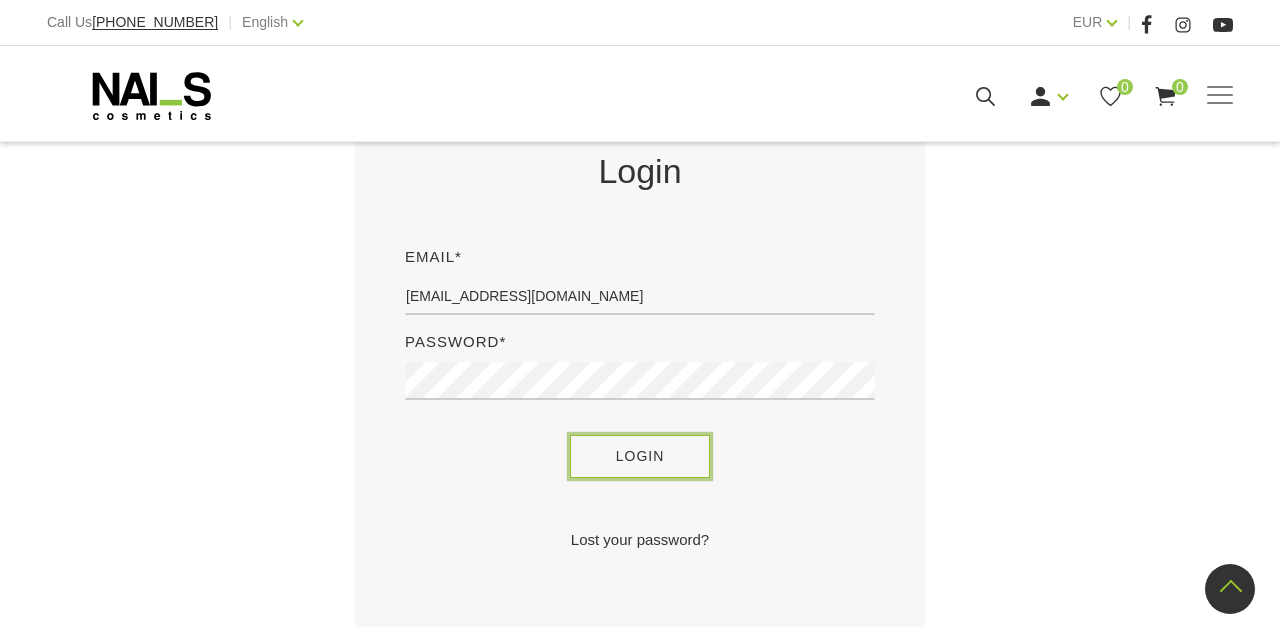 click on "Login" at bounding box center [640, 456] 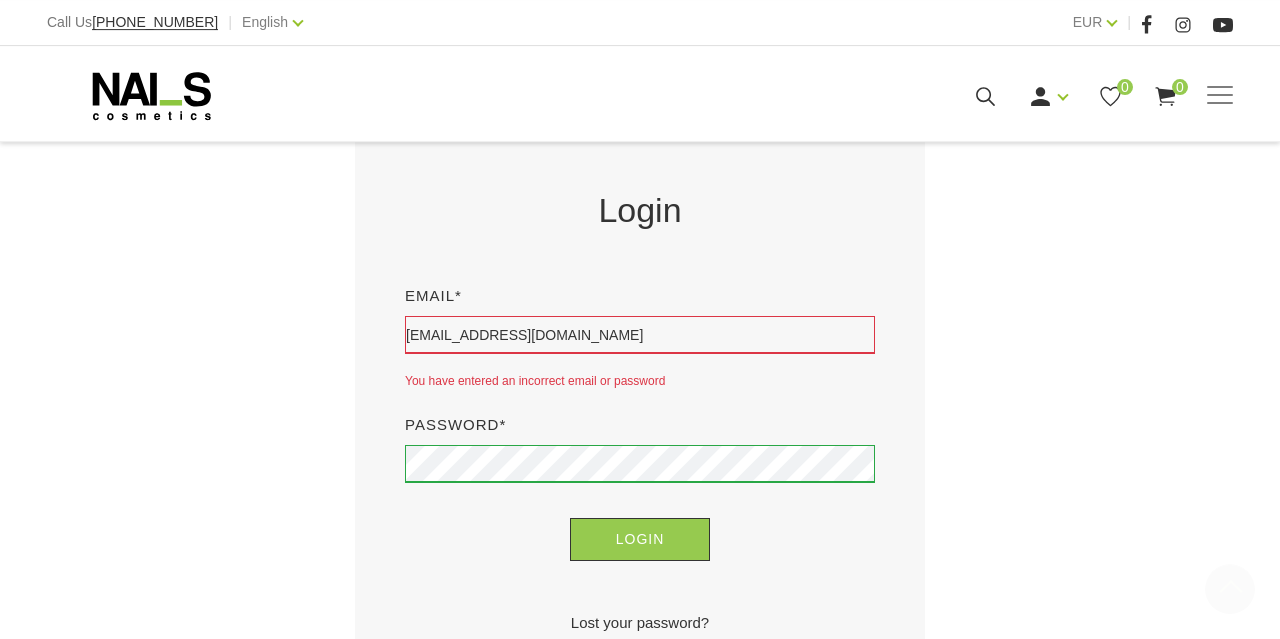 scroll, scrollTop: 416, scrollLeft: 0, axis: vertical 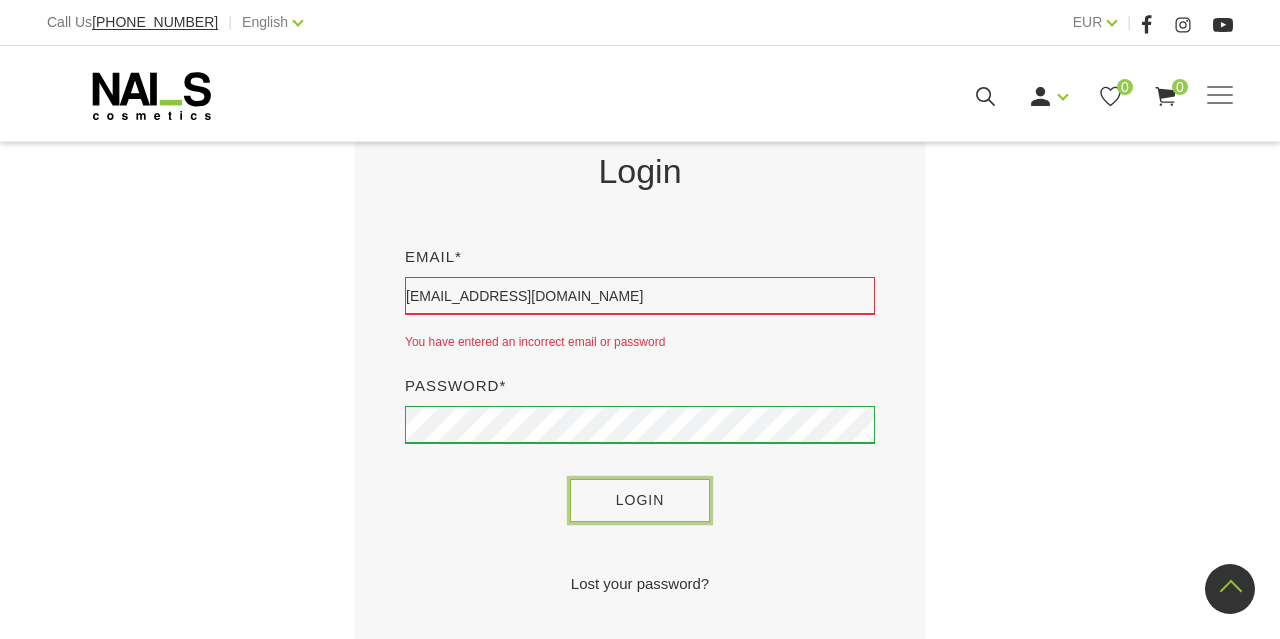 click on "Login" at bounding box center (640, 500) 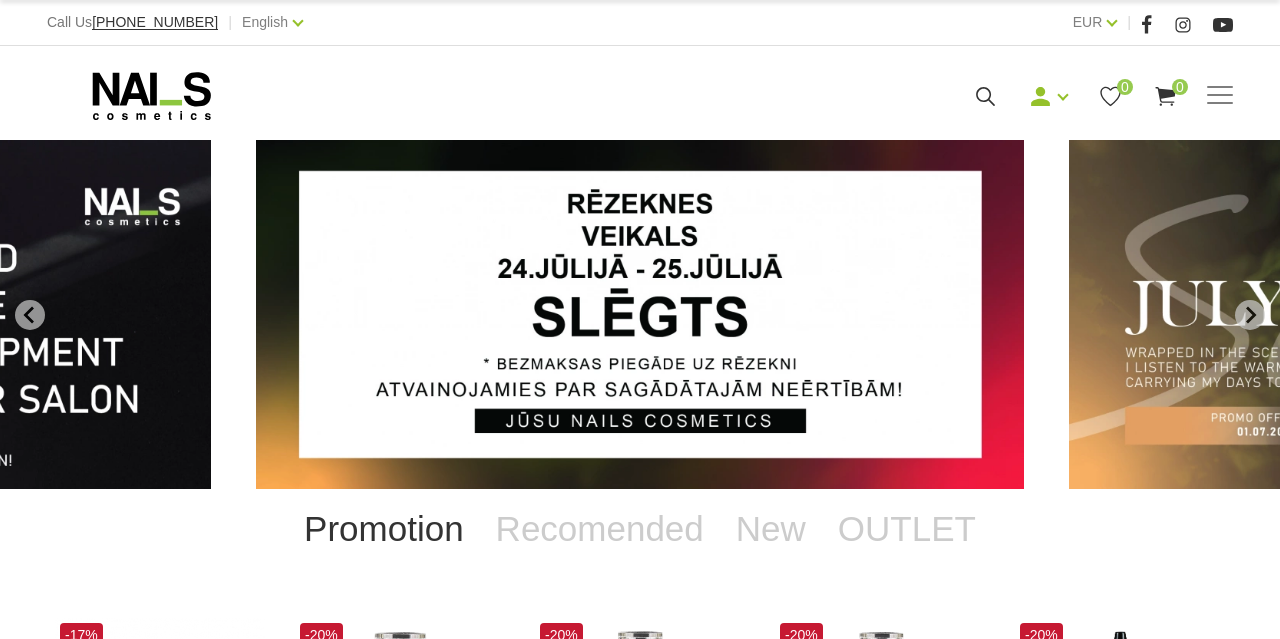 scroll, scrollTop: 0, scrollLeft: 0, axis: both 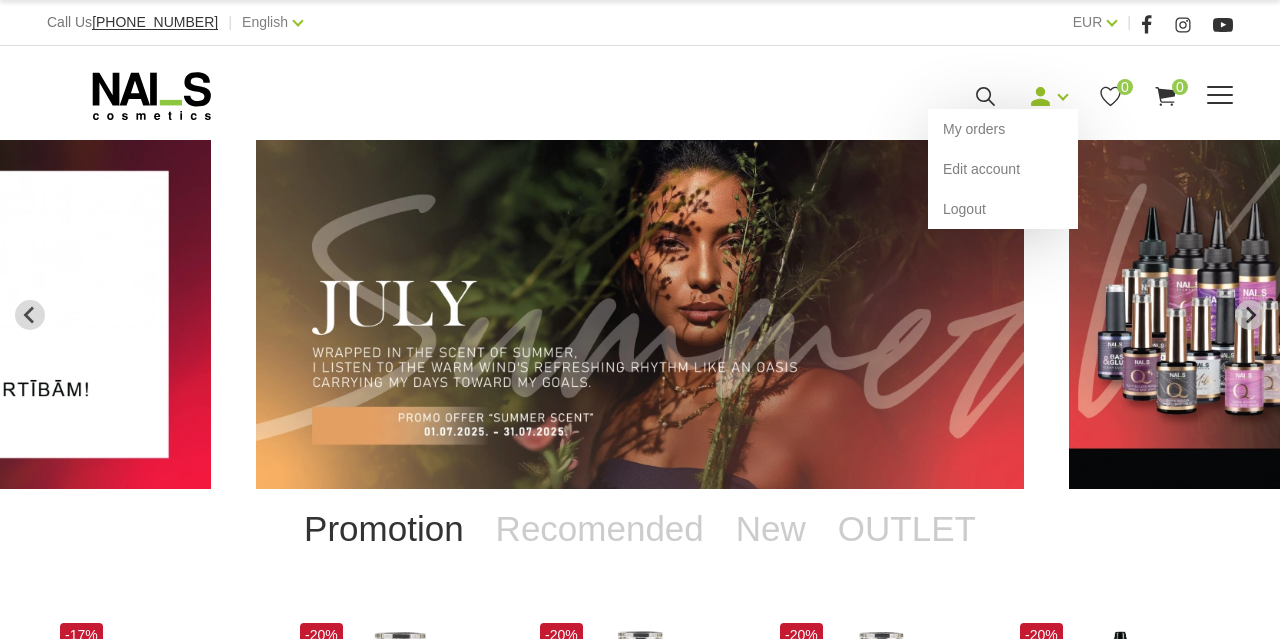 click at bounding box center [1040, 96] 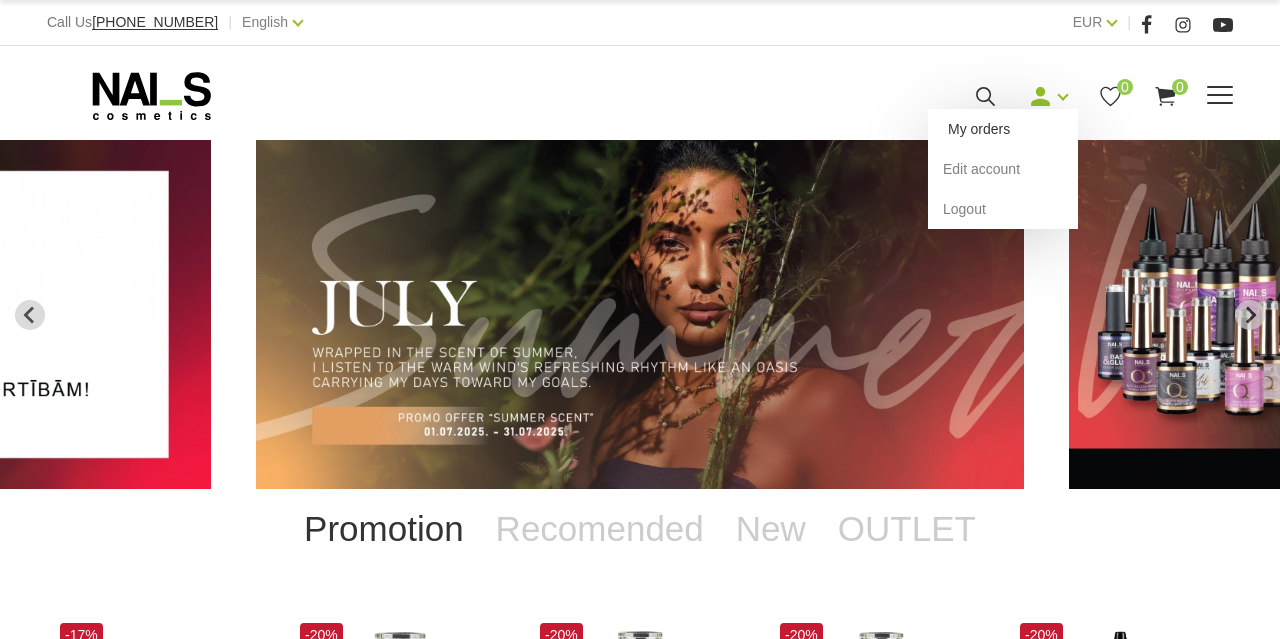 click on "My orders" at bounding box center [1003, 129] 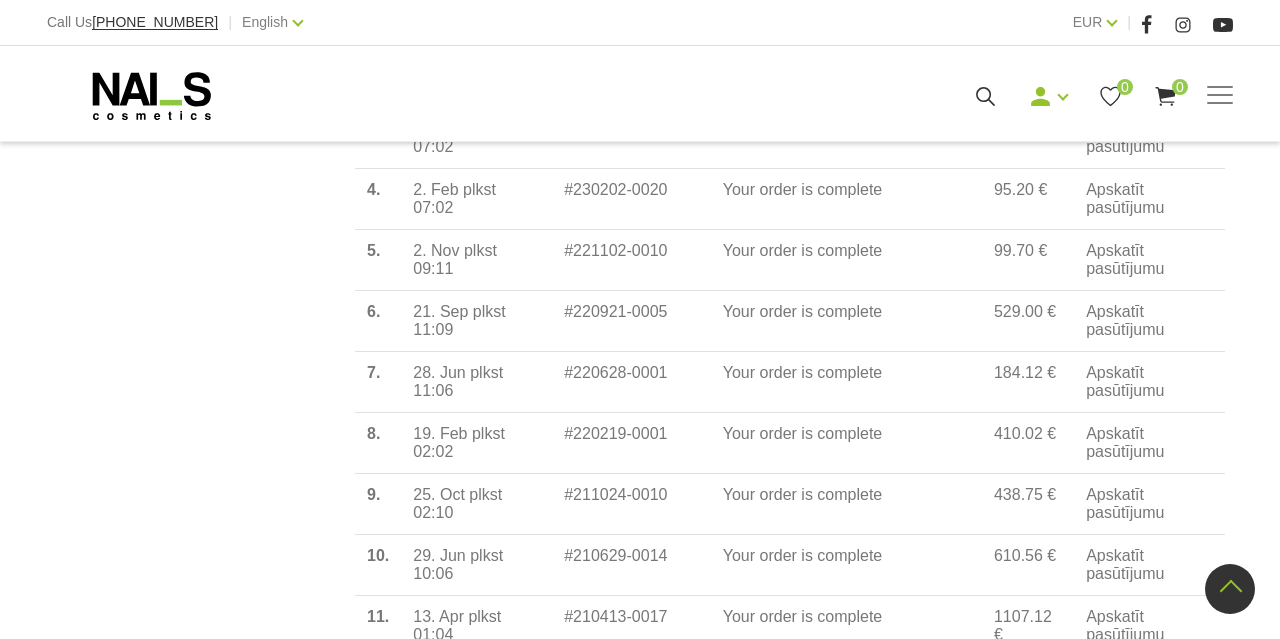 scroll, scrollTop: 0, scrollLeft: 0, axis: both 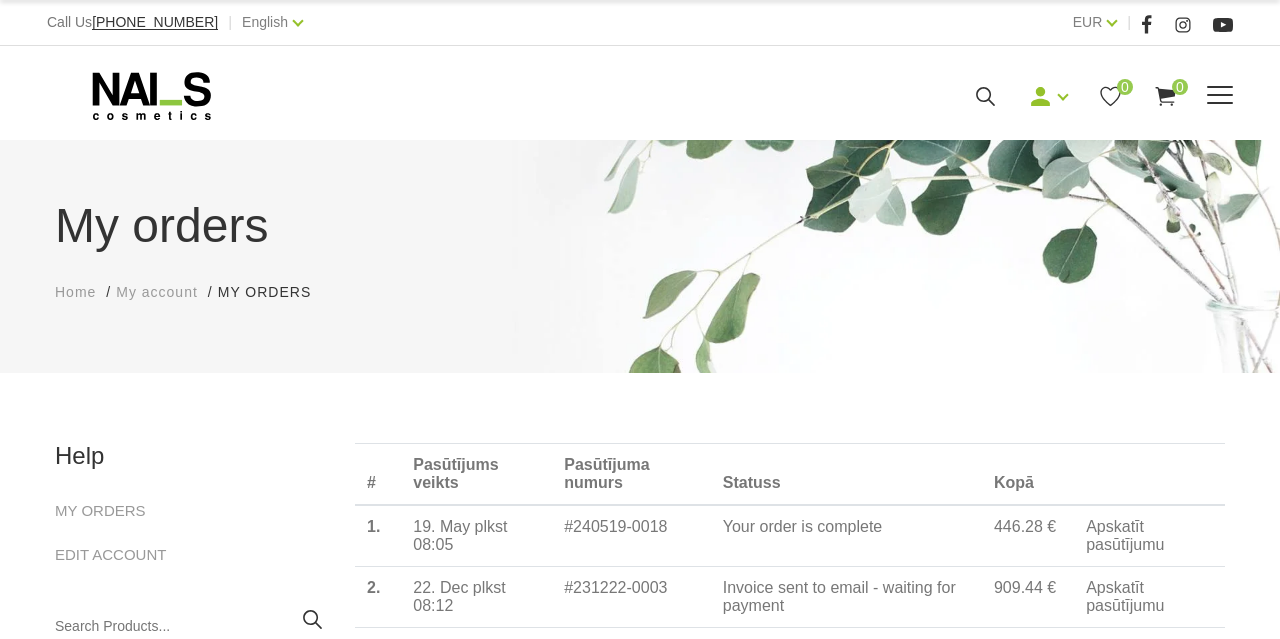 click 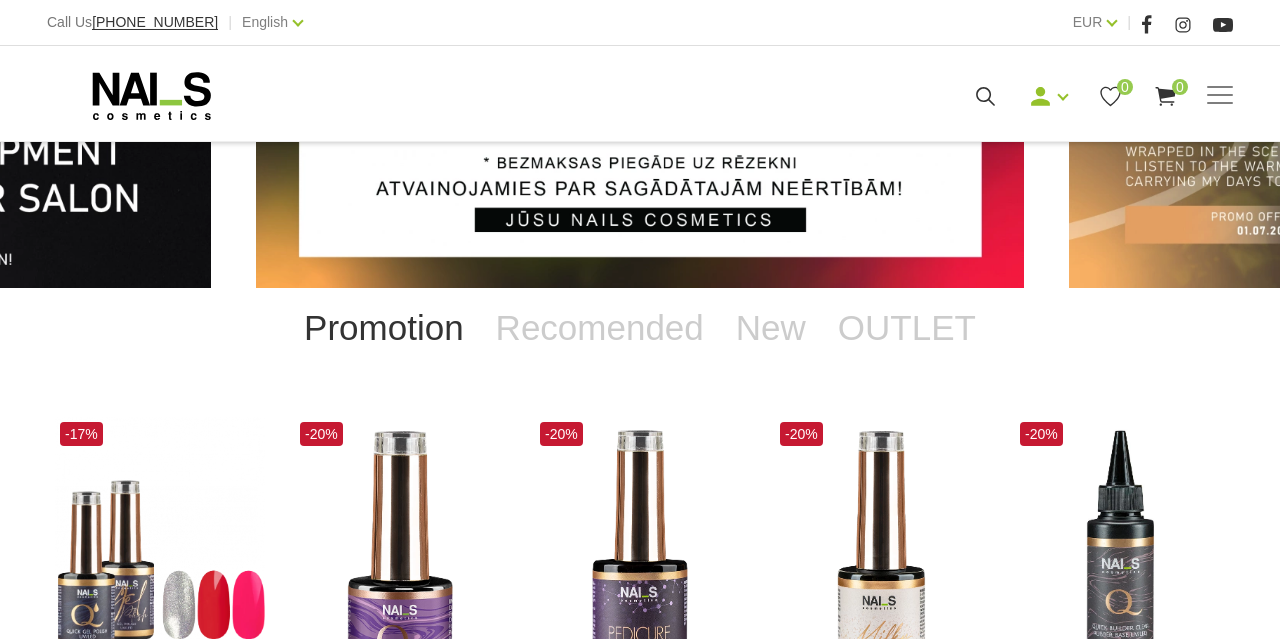 scroll, scrollTop: 0, scrollLeft: 0, axis: both 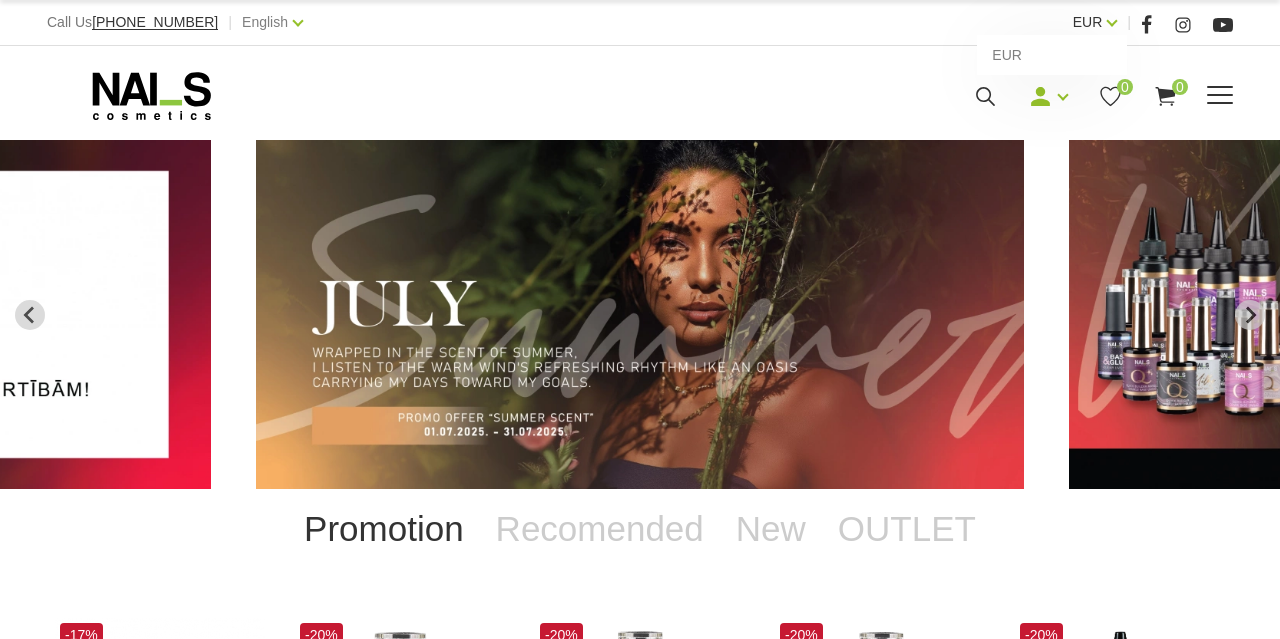 click on "EUR" at bounding box center [1088, 22] 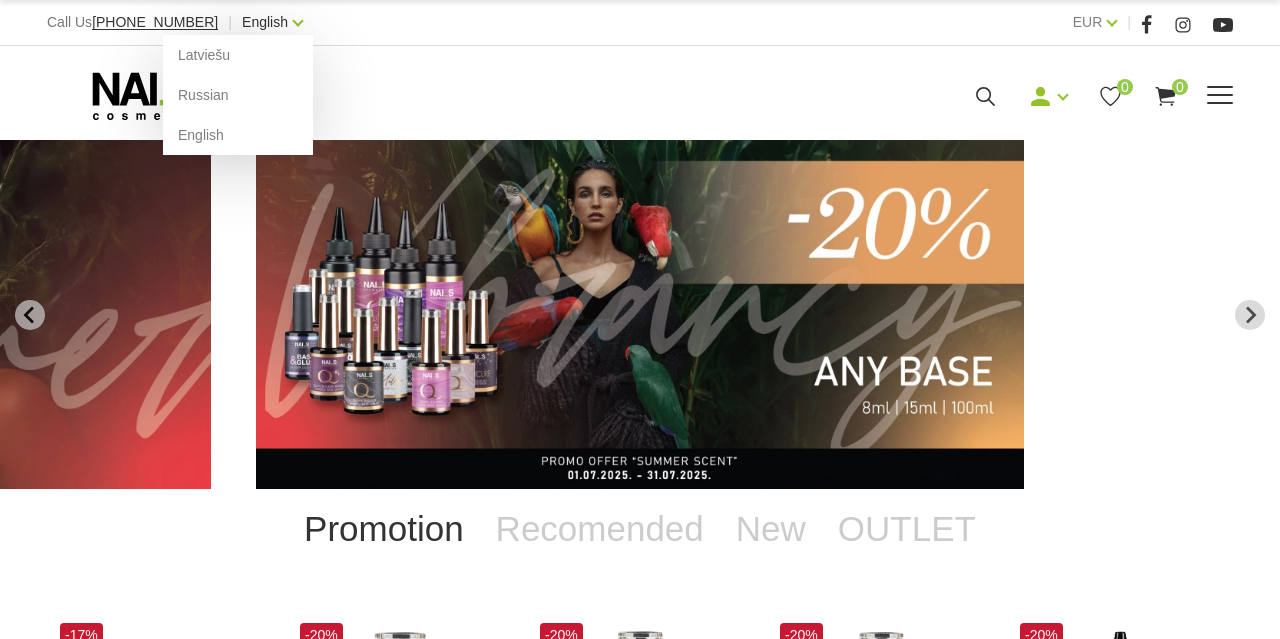 click on "English" at bounding box center (265, 22) 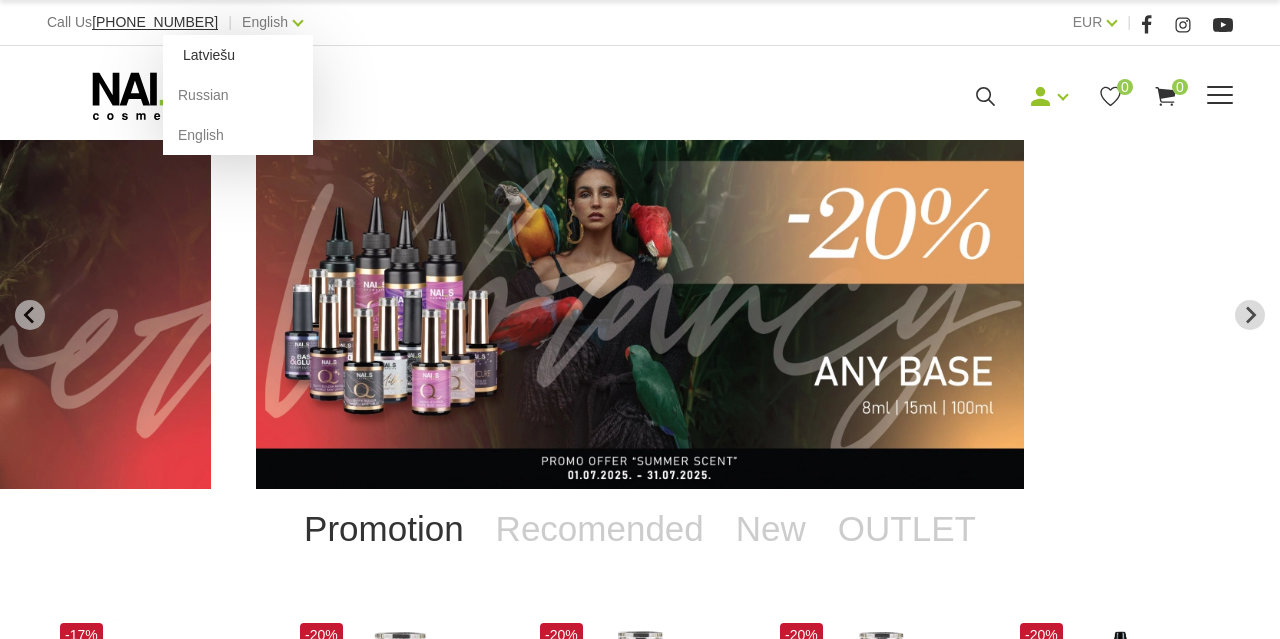 click on "Latviešu" at bounding box center (238, 55) 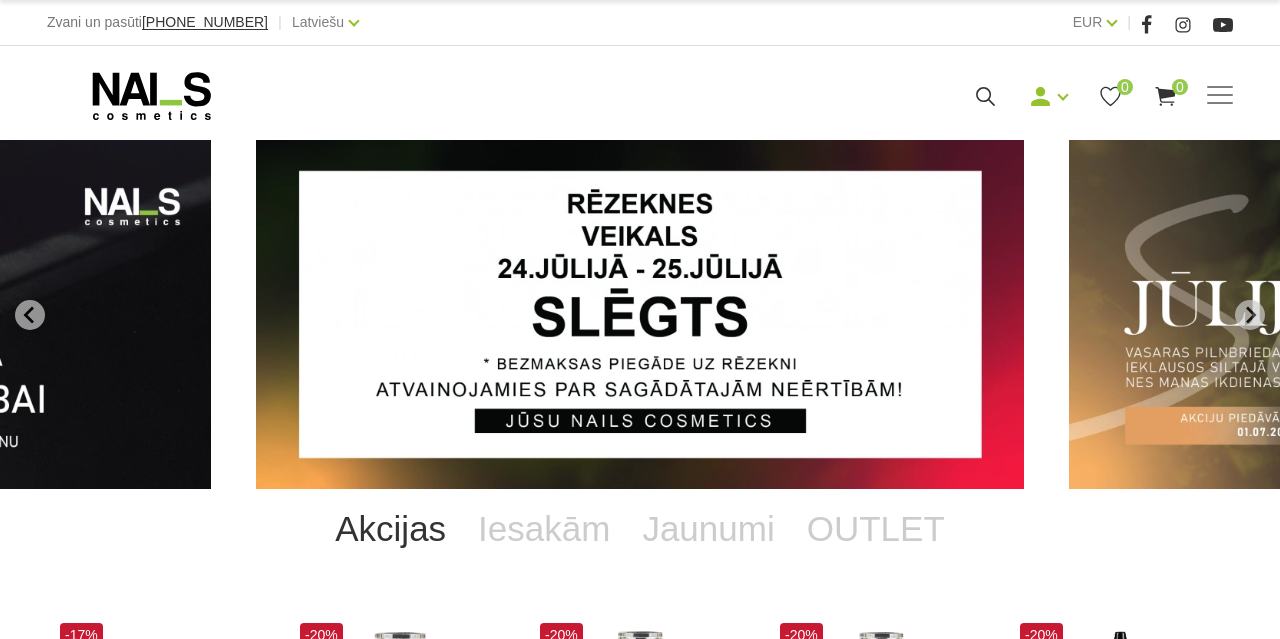 scroll, scrollTop: 0, scrollLeft: 0, axis: both 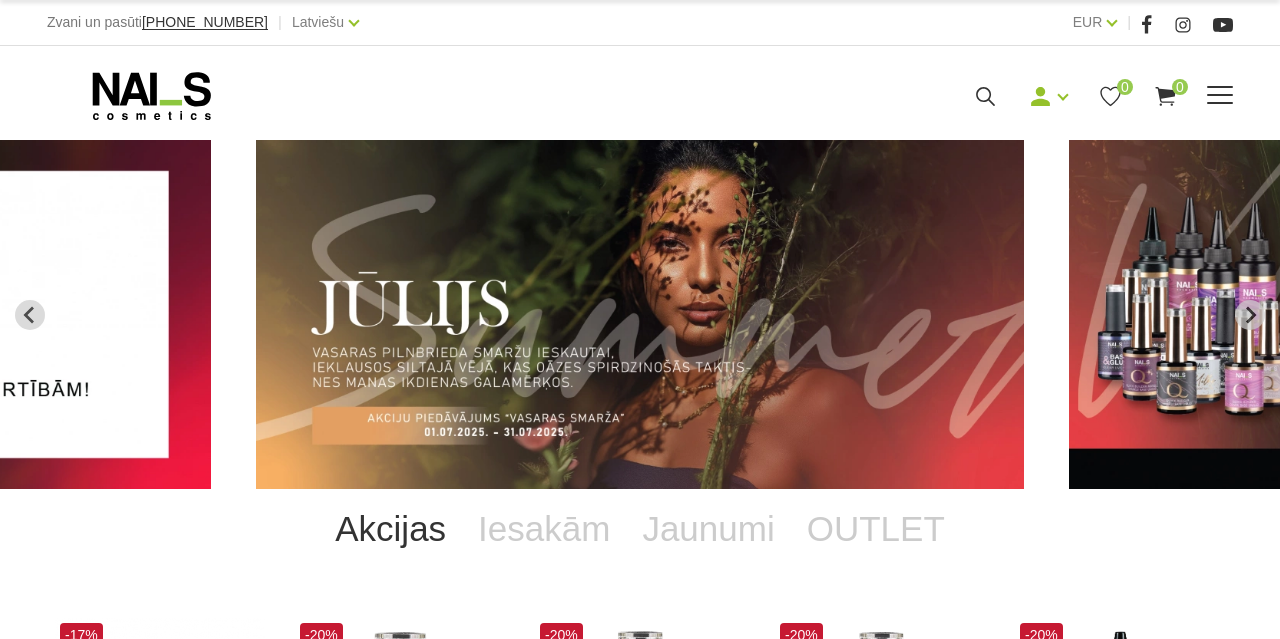 click at bounding box center (284, 96) 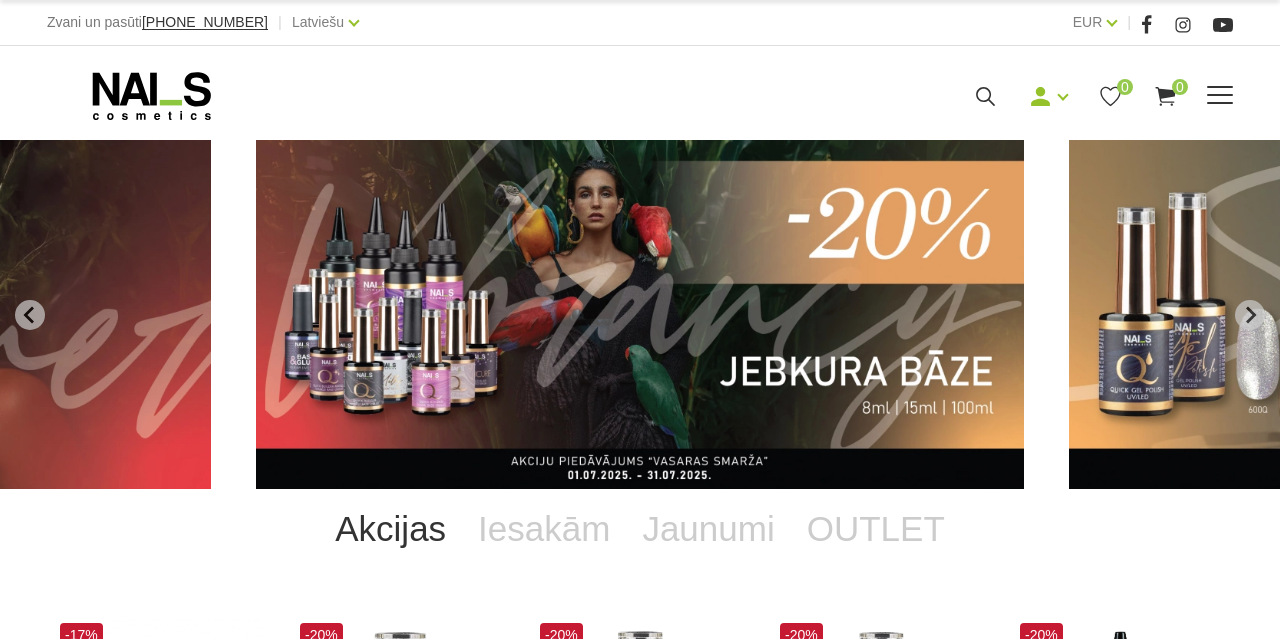 click 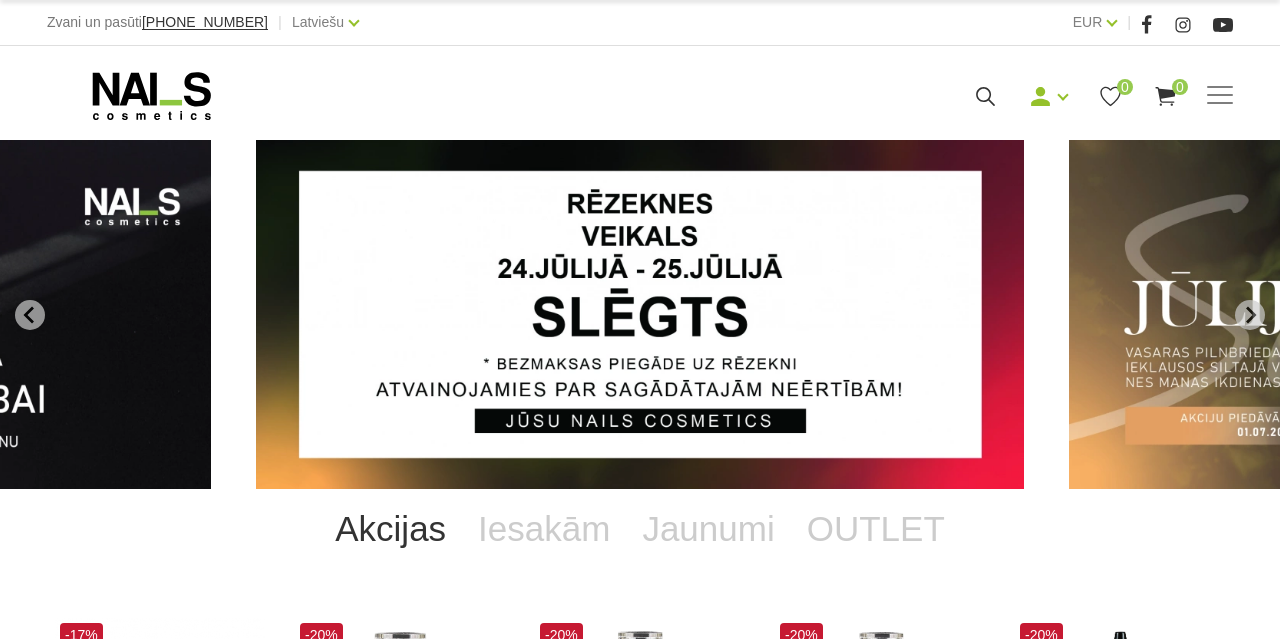 scroll, scrollTop: 0, scrollLeft: 0, axis: both 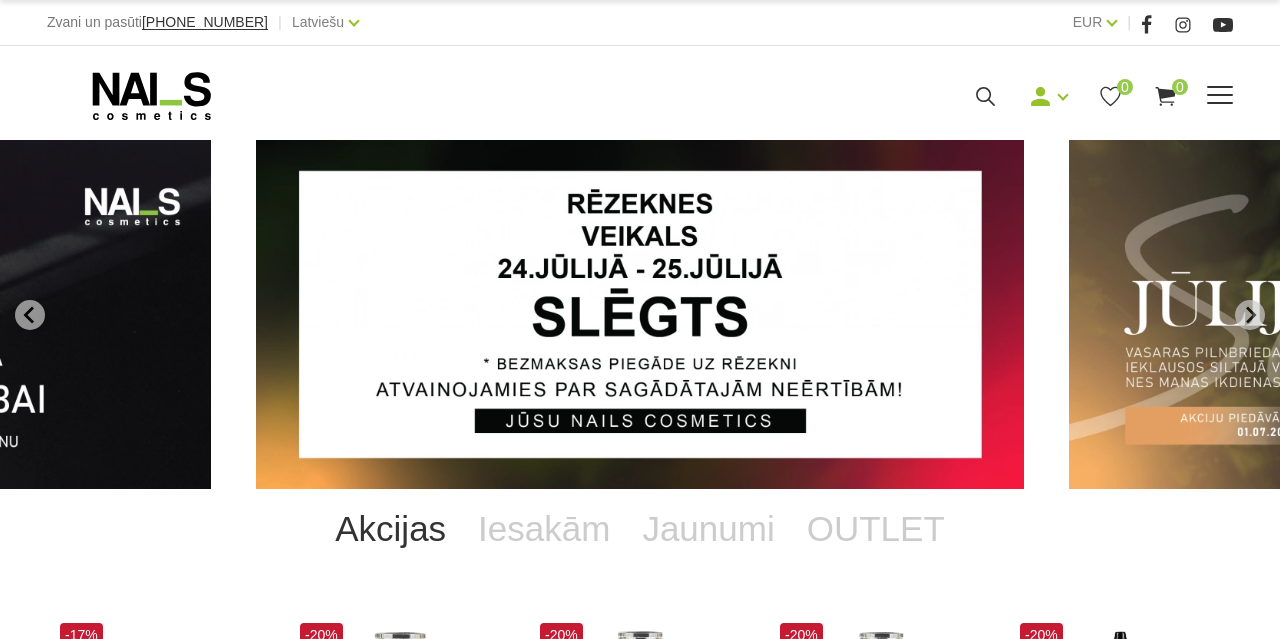 click on "Manikīrs
Gēllakas
Bāzes, topi un praimeri
Geli un akrigeli
Nagu dizains
[GEOGRAPHIC_DATA] un pedikīra līdzekļi
Klasiskais manikīrs
Krēmi, losjoni un skrubji
Aksesuāri, piederumi
OUTLET
Elektroierīces
Frēzes, uzgaļi
Vaksācija Pedikīrs Komplekti Online apmācības
Online apmācības
Semināri klātienē
Apmācības
Apmācības
Online apmācības
Semināru grafiks
Pieteikt salonu
Mani pasūtījumi Labot profilu Iziet" at bounding box center [640, 93] 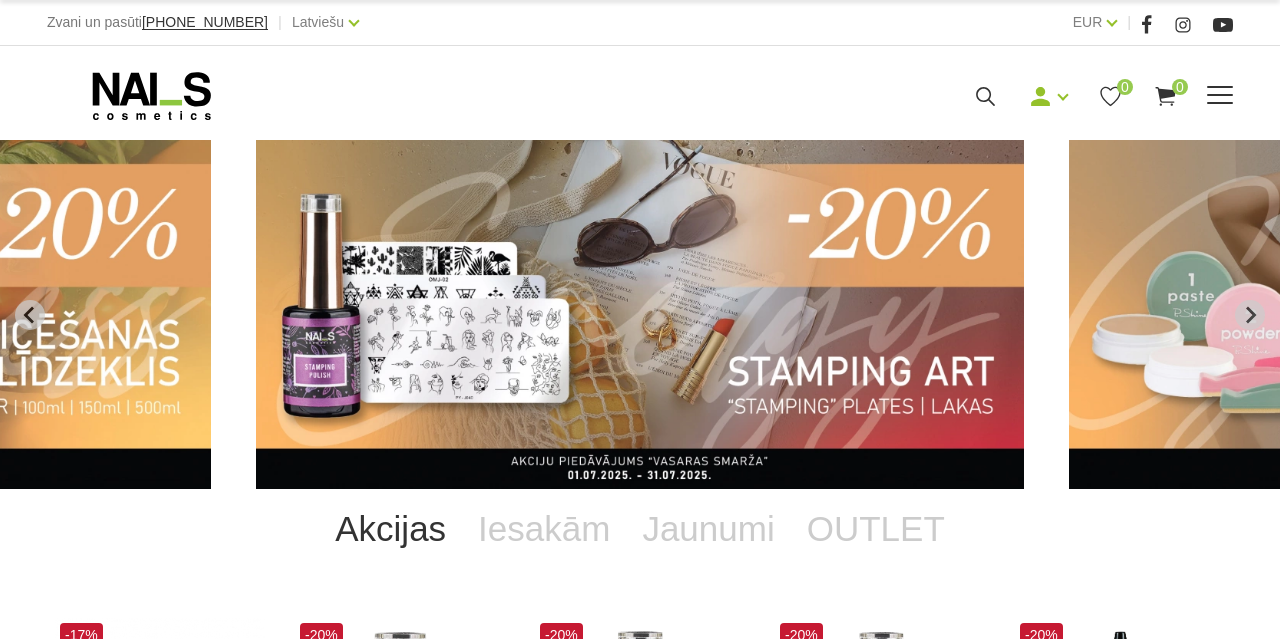 click on "Manikīrs
Gēllakas
Bāzes, topi un praimeri
Geli un akrigeli
Nagu dizains
[GEOGRAPHIC_DATA] un pedikīra līdzekļi
Klasiskais manikīrs
Krēmi, losjoni un skrubji
Aksesuāri, piederumi
OUTLET
Elektroierīces
Frēzes, uzgaļi
Vaksācija Pedikīrs Komplekti Online apmācības
Online apmācības
Semināri klātienē
Apmācības
Apmācības
Online apmācības
Semināru grafiks
Pieteikt salonu
Mani pasūtījumi Labot profilu Iziet" at bounding box center [640, 93] 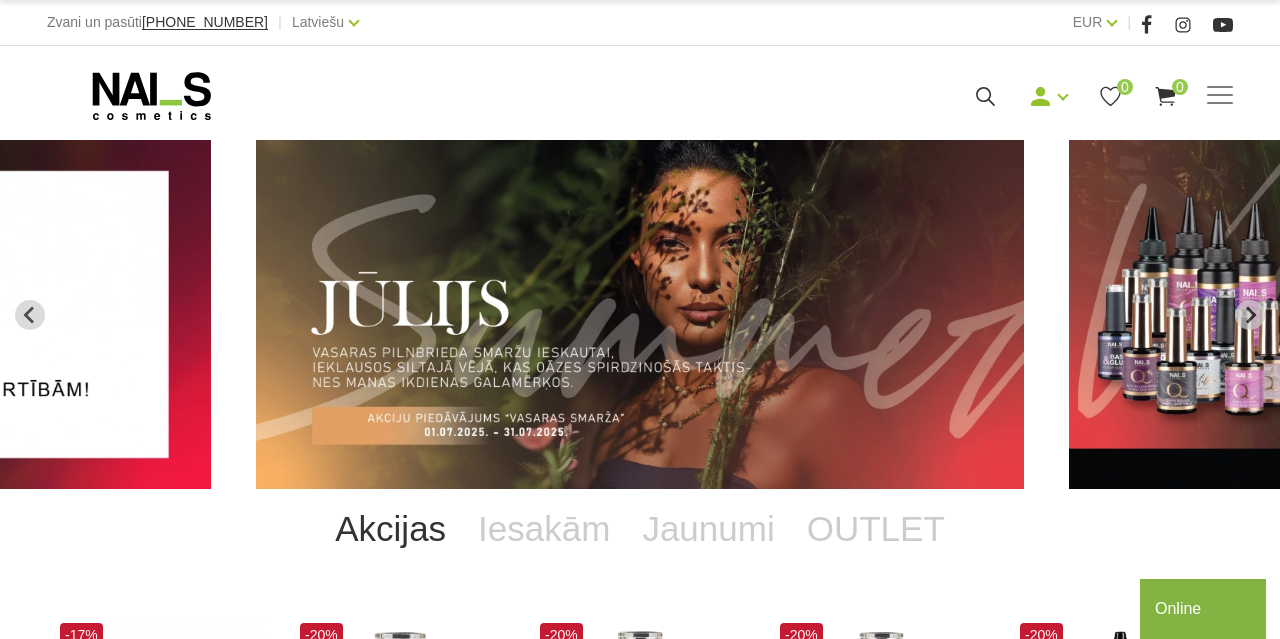 scroll, scrollTop: 0, scrollLeft: 0, axis: both 